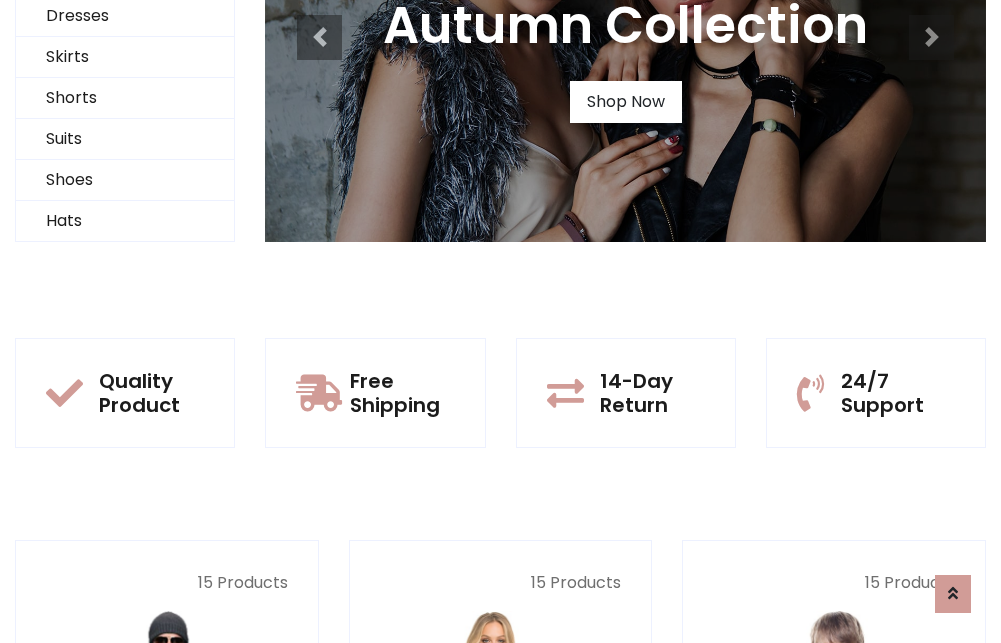 scroll, scrollTop: 0, scrollLeft: 0, axis: both 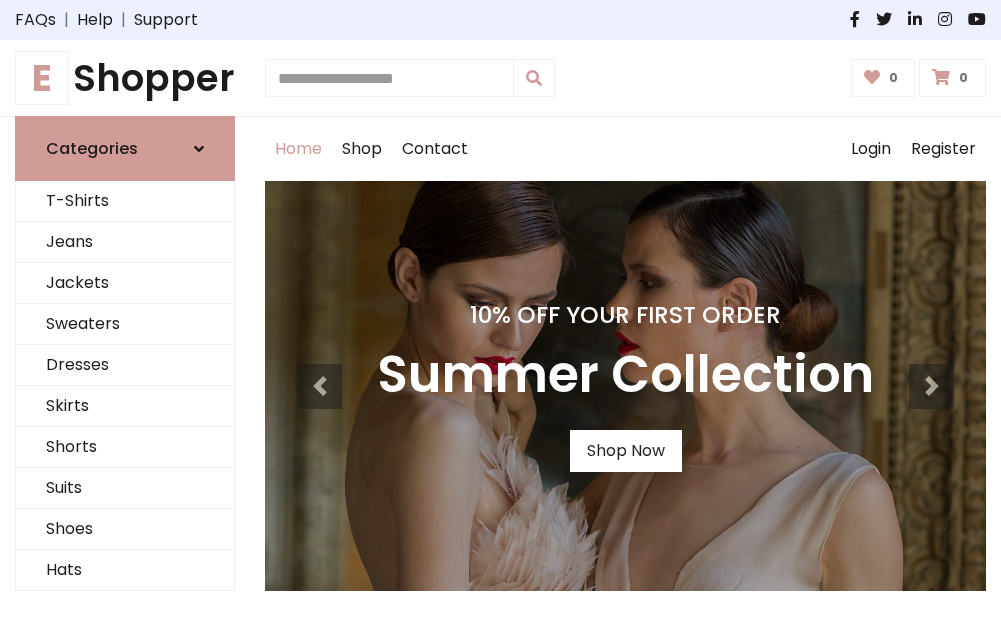 click on "10% Off Your First Order" at bounding box center (625, 315) 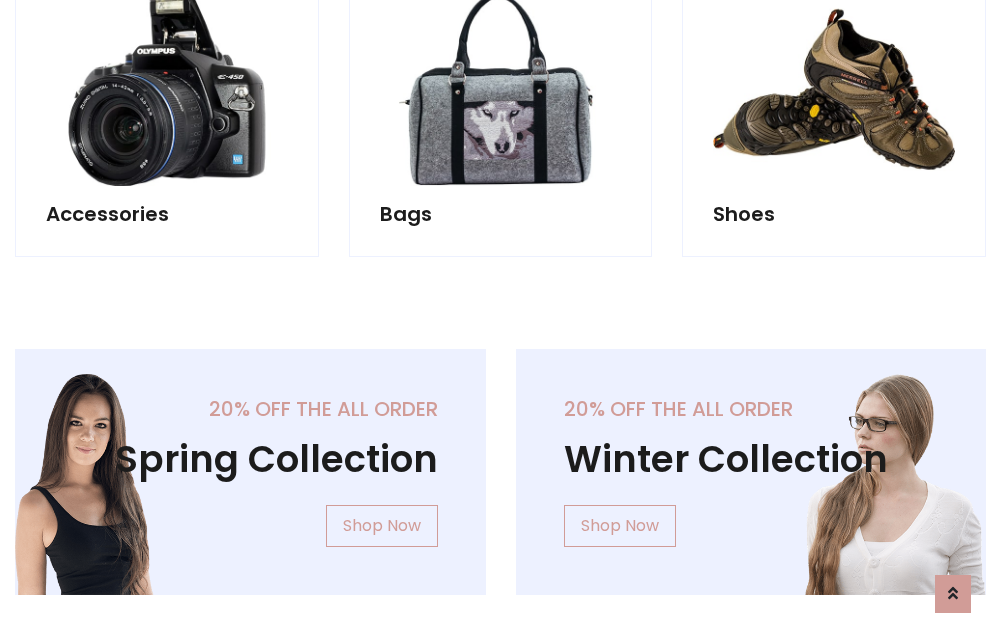 scroll, scrollTop: 4023, scrollLeft: 0, axis: vertical 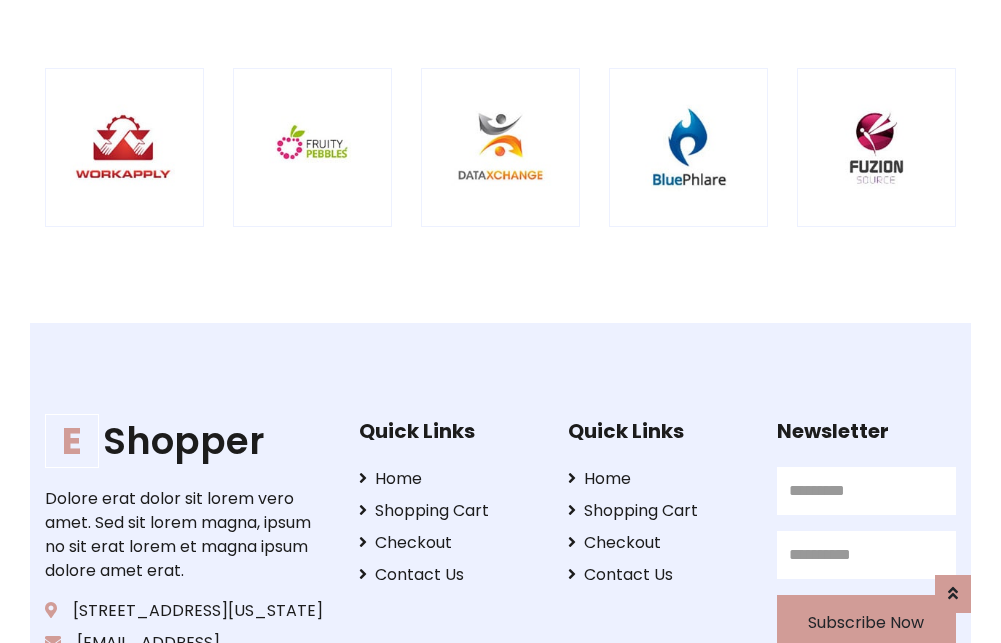 click at bounding box center [125, -1848] 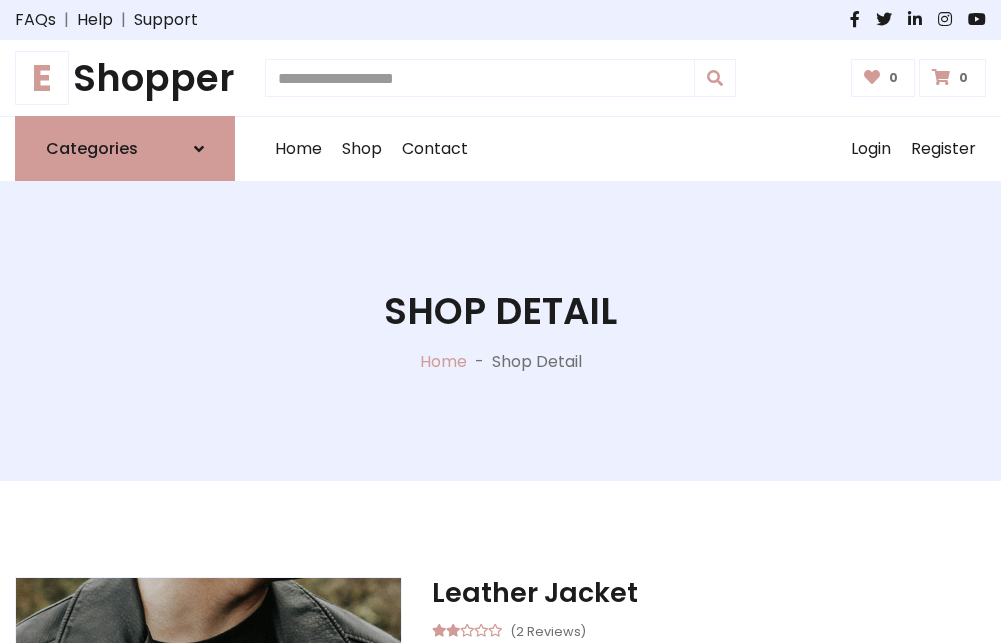 scroll, scrollTop: 0, scrollLeft: 0, axis: both 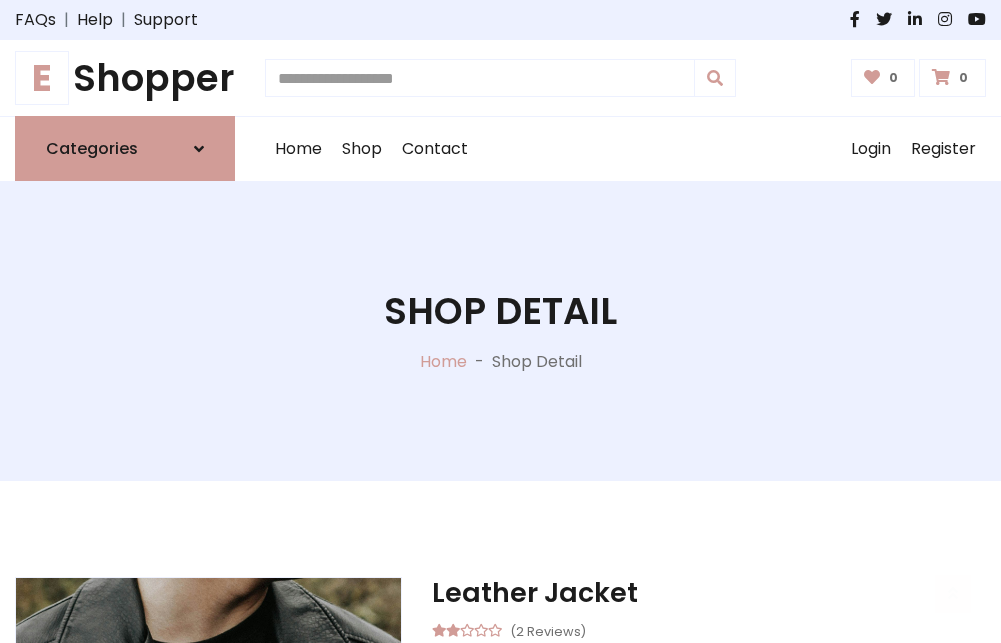 click on "M" at bounding box center (640, 774) 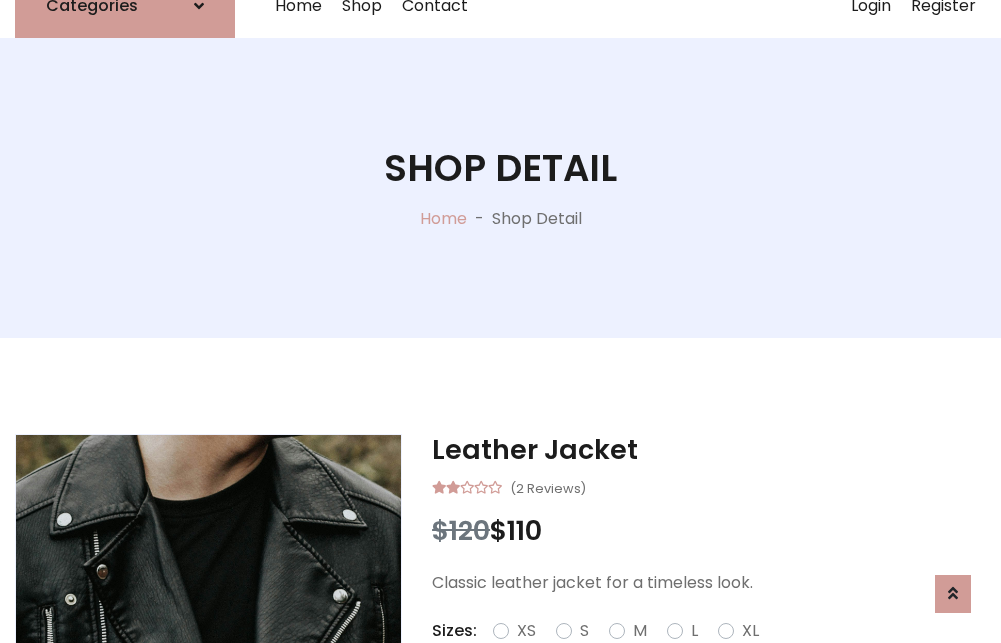 click on "M" at bounding box center (640, 631) 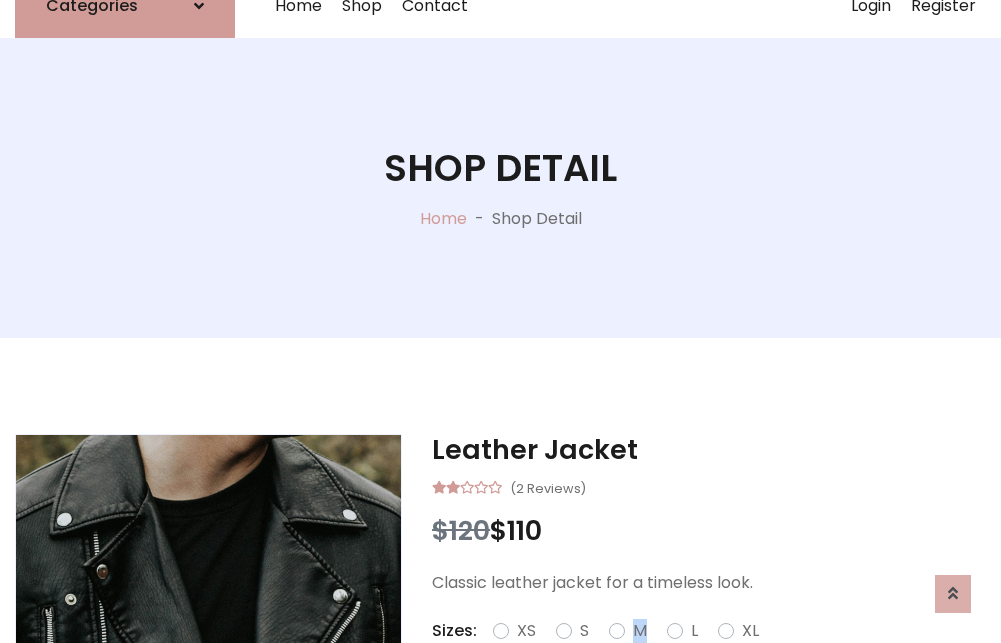 scroll, scrollTop: 4, scrollLeft: 0, axis: vertical 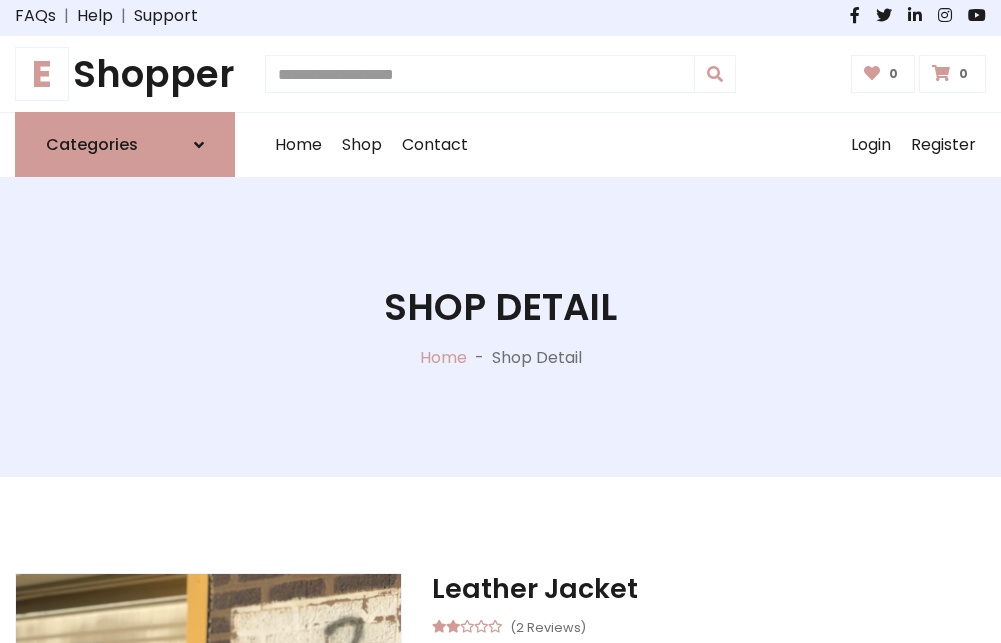 click on "Shop Detail" at bounding box center (500, 307) 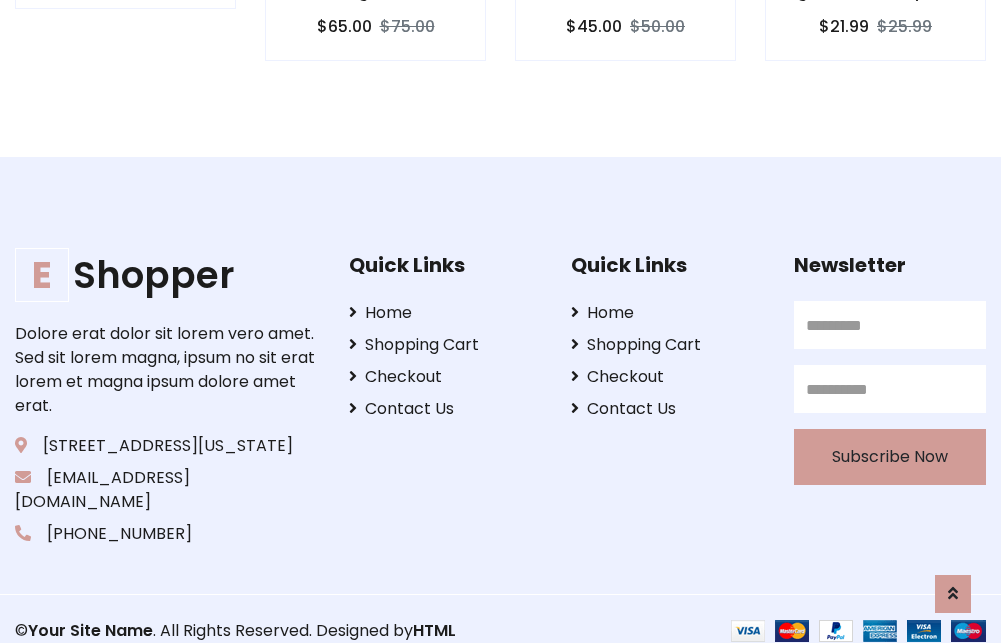 scroll, scrollTop: 0, scrollLeft: 0, axis: both 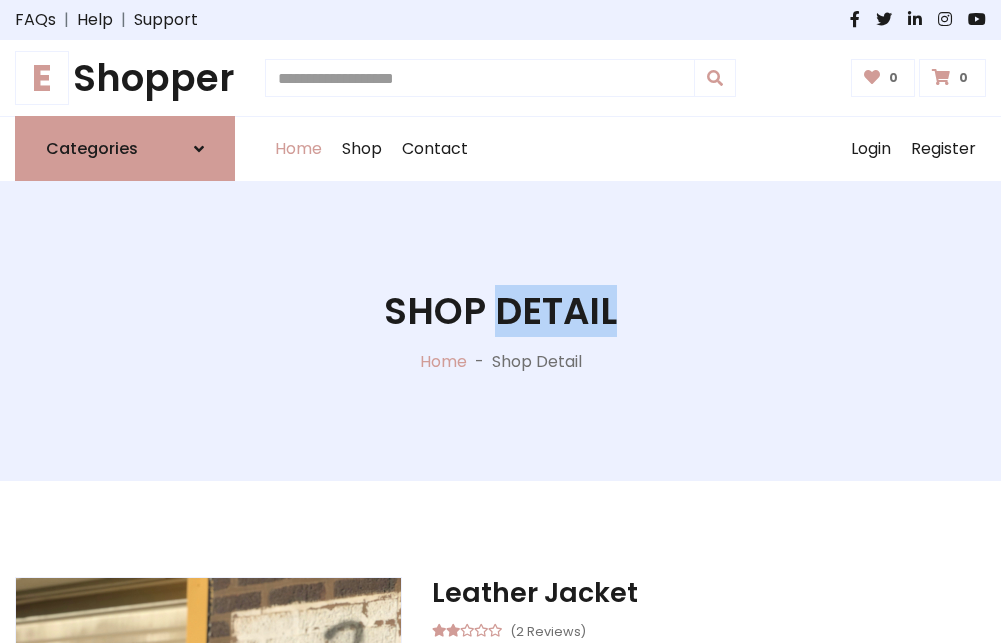 click on "Home" at bounding box center [298, 149] 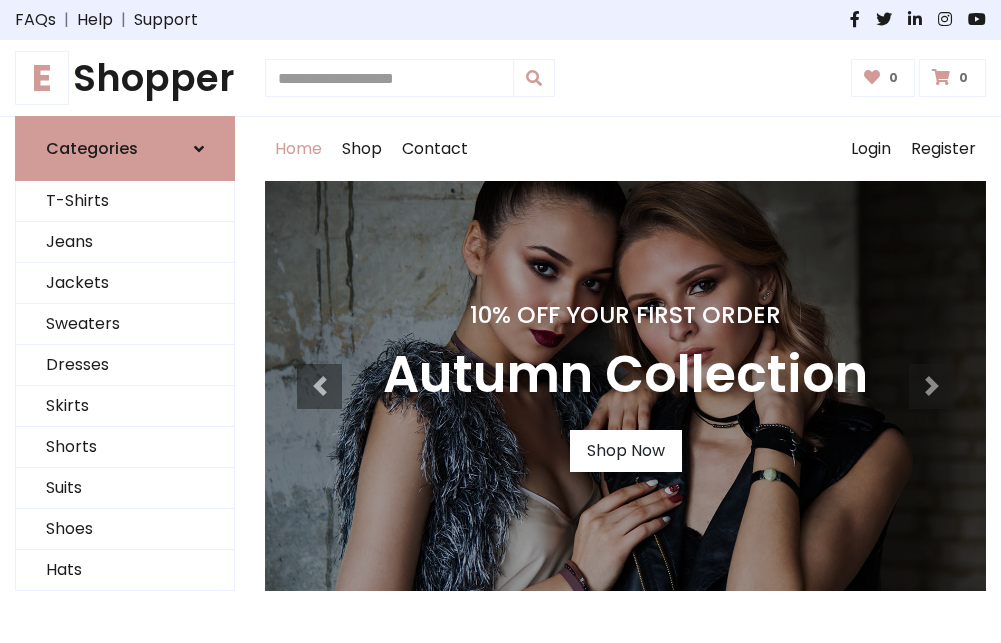 scroll, scrollTop: 1633, scrollLeft: 0, axis: vertical 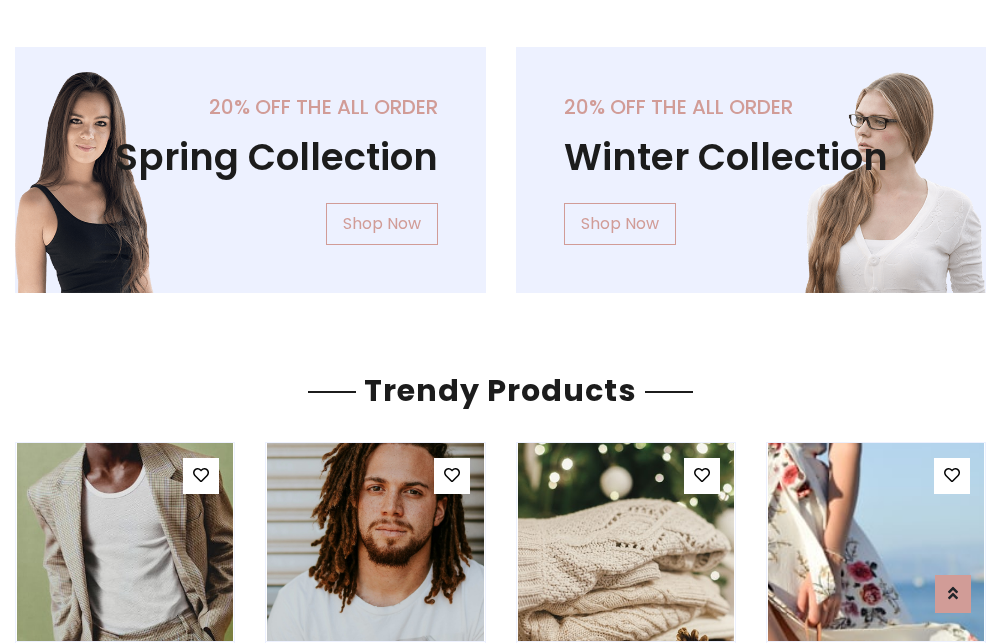 click on "Your Site Name" at bounding box center [120, 3185] 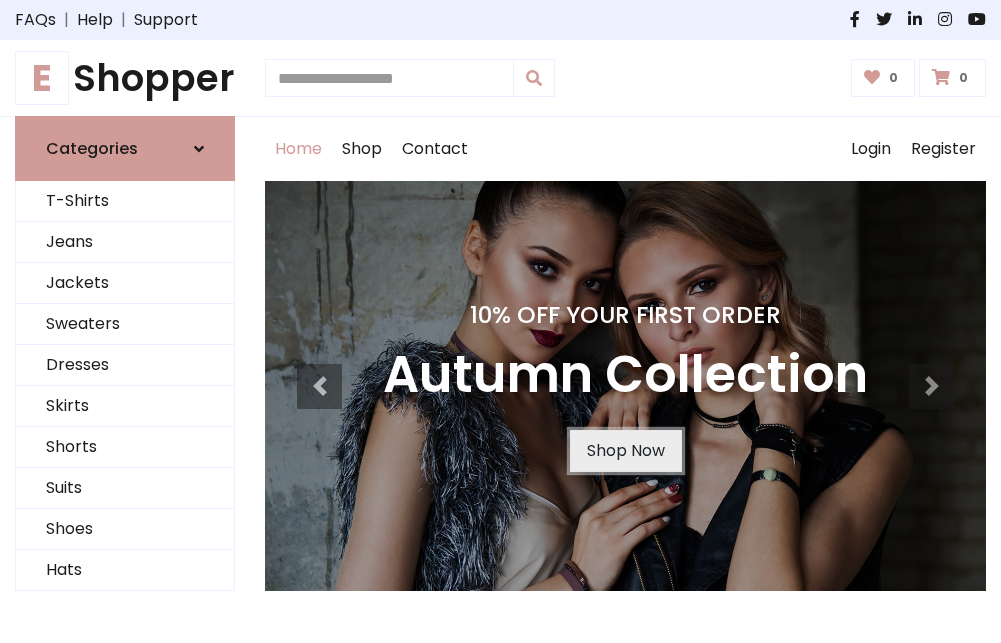click on "Shop Now" at bounding box center (626, 451) 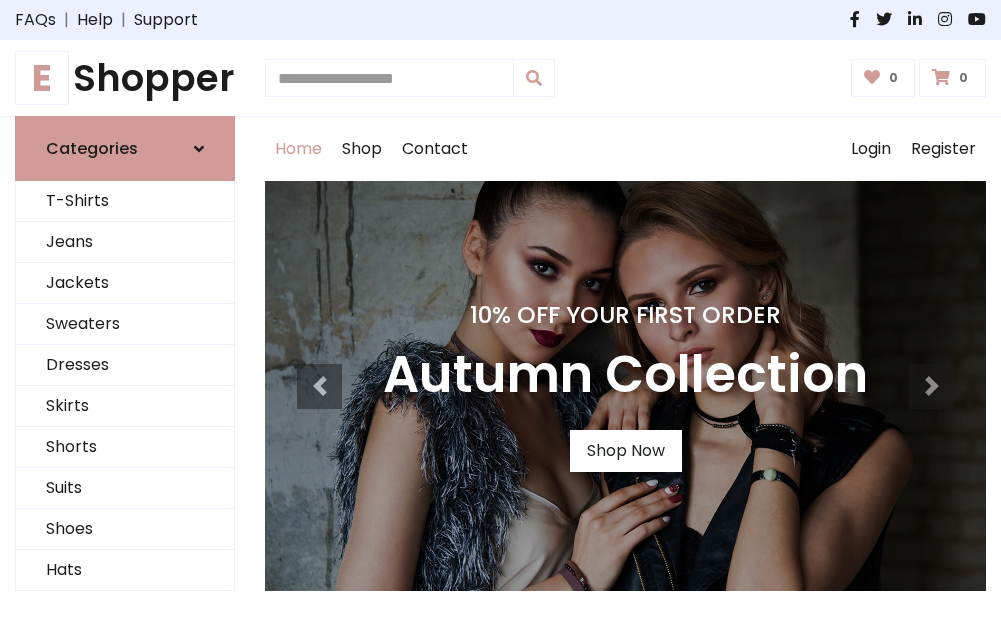 scroll, scrollTop: 0, scrollLeft: 0, axis: both 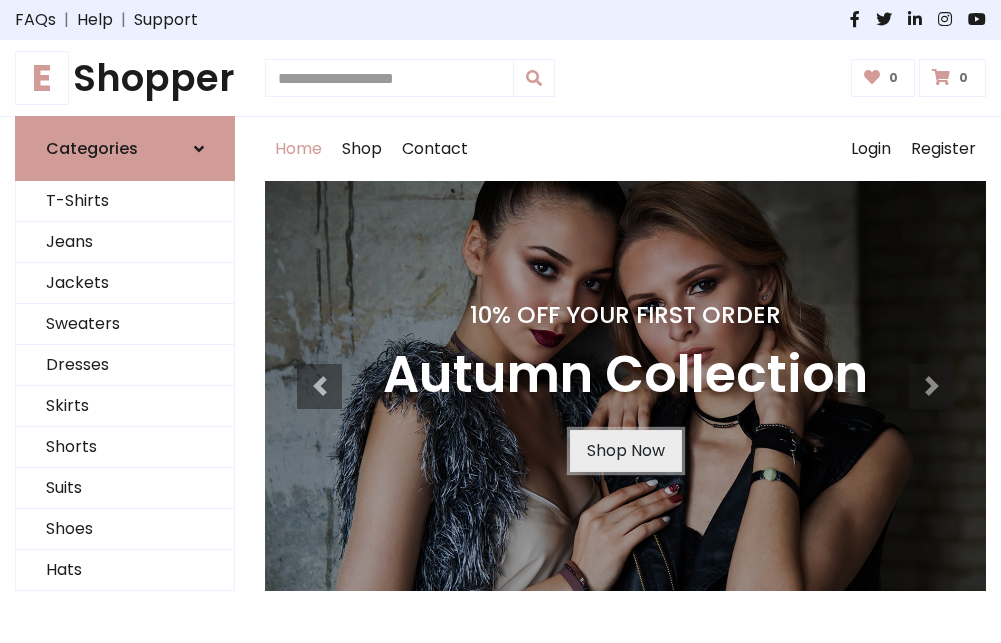 click on "Shop Now" at bounding box center [626, 451] 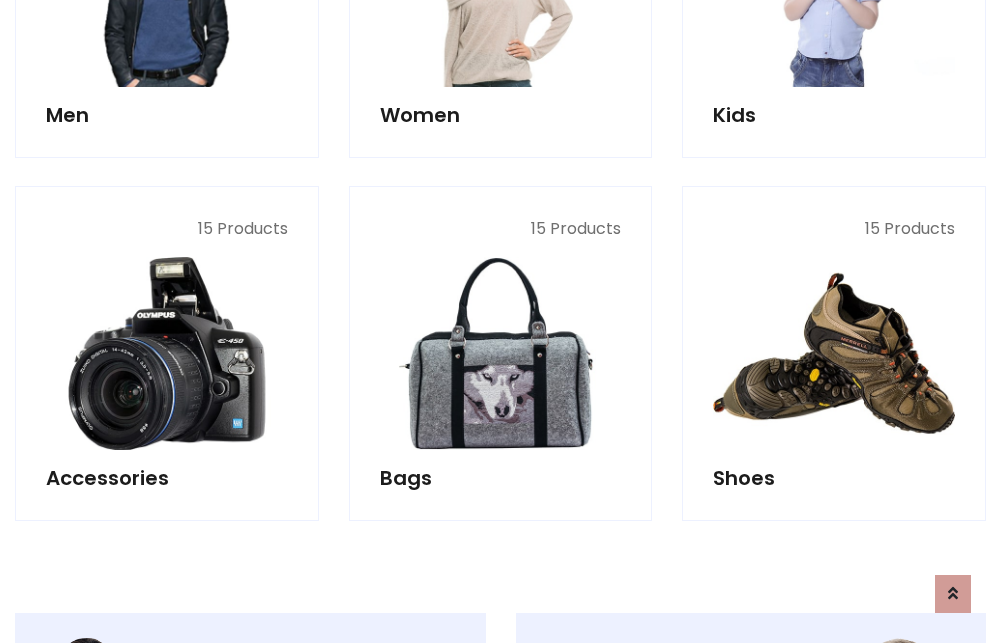 scroll, scrollTop: 1994, scrollLeft: 0, axis: vertical 